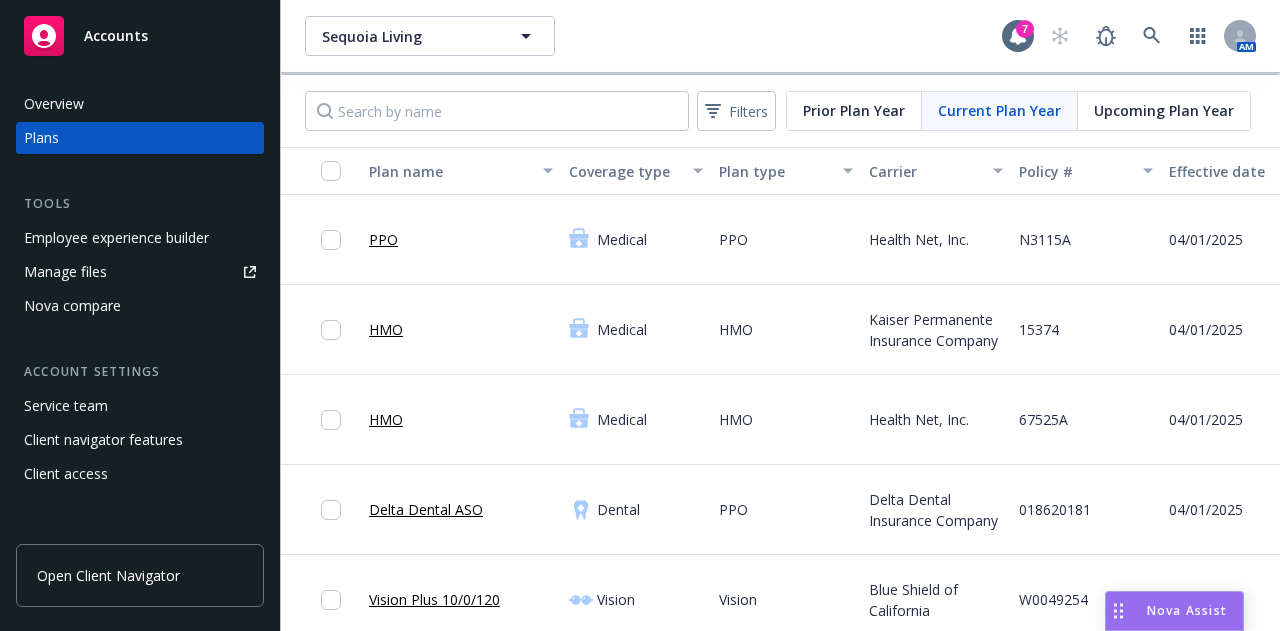 scroll, scrollTop: 0, scrollLeft: 0, axis: both 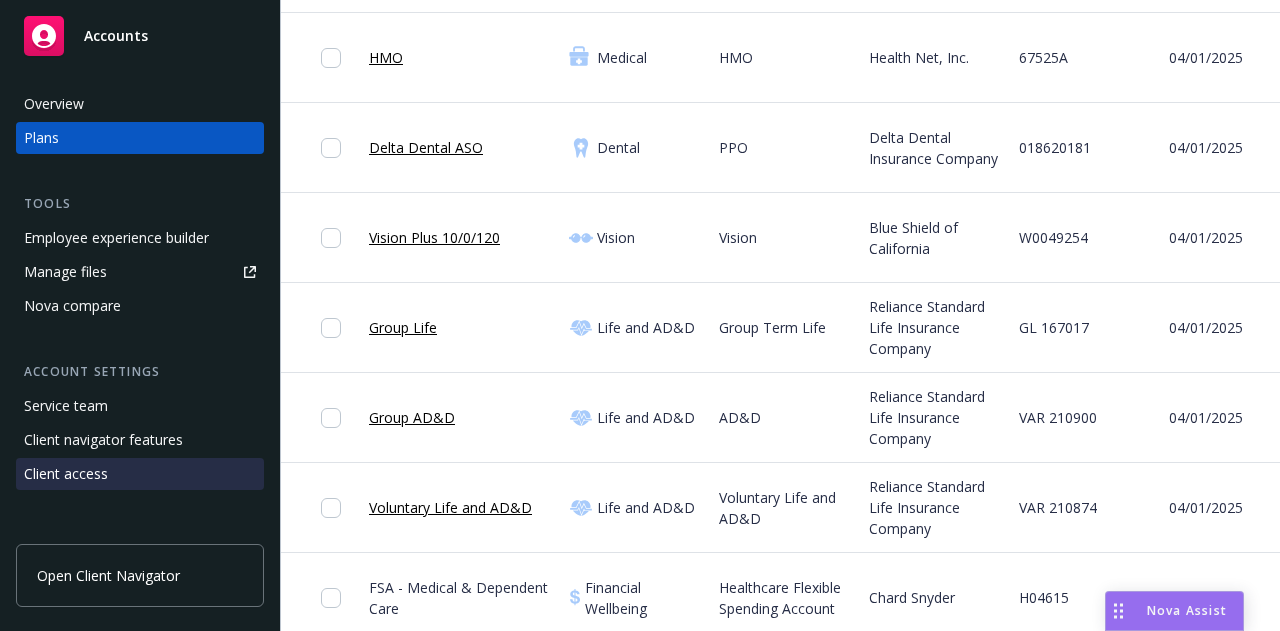 click on "Client access" at bounding box center [66, 474] 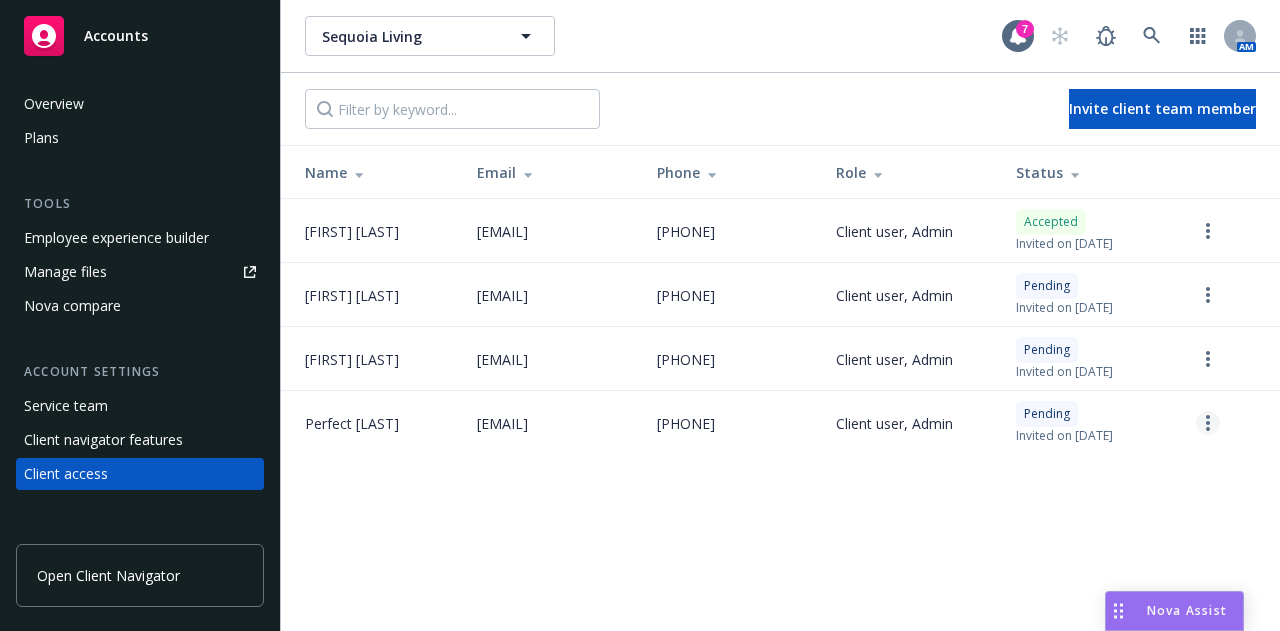 click 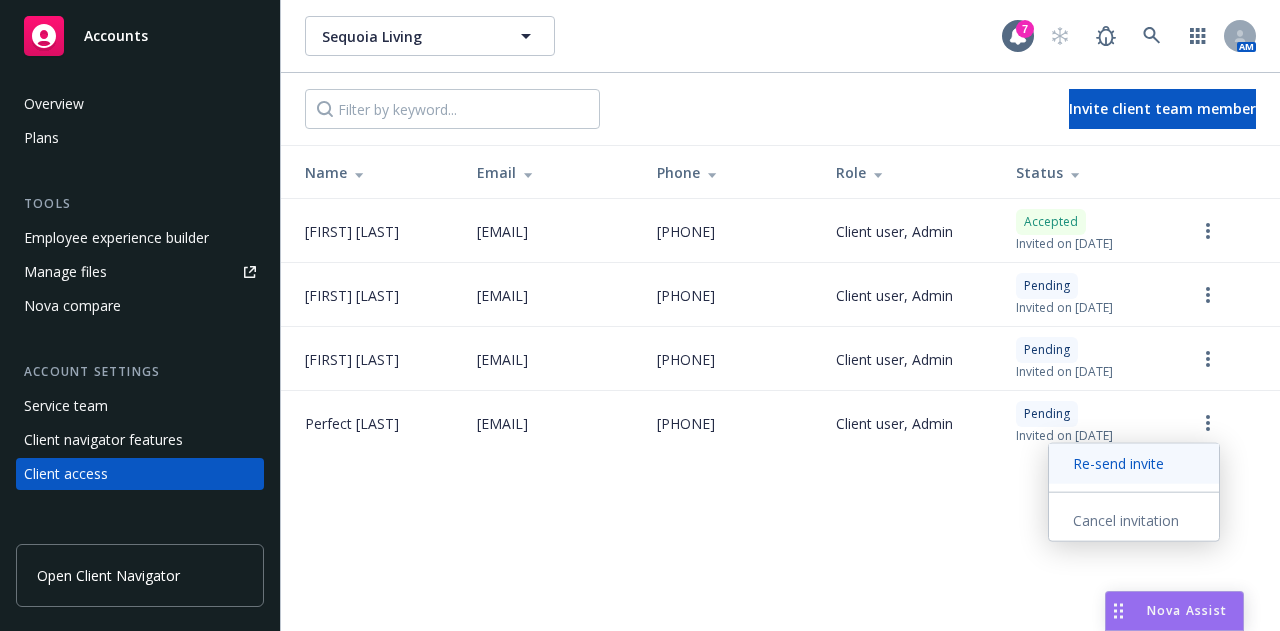 click on "Re-send invite" at bounding box center (1134, 464) 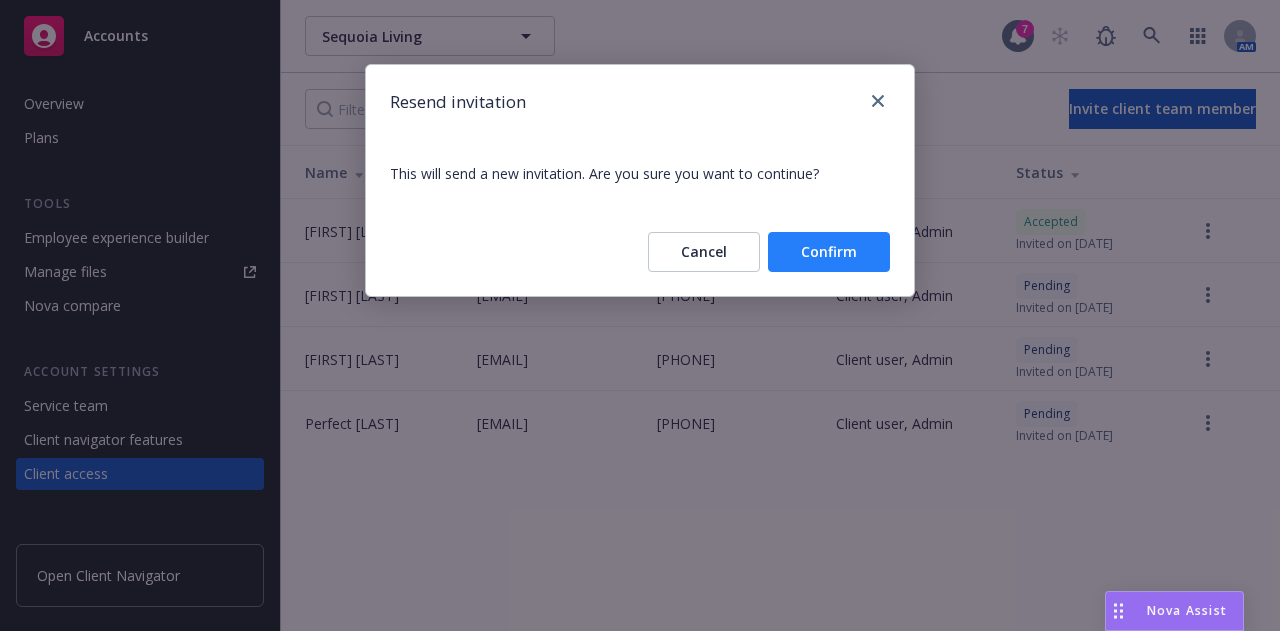 click on "Confirm" at bounding box center (829, 252) 